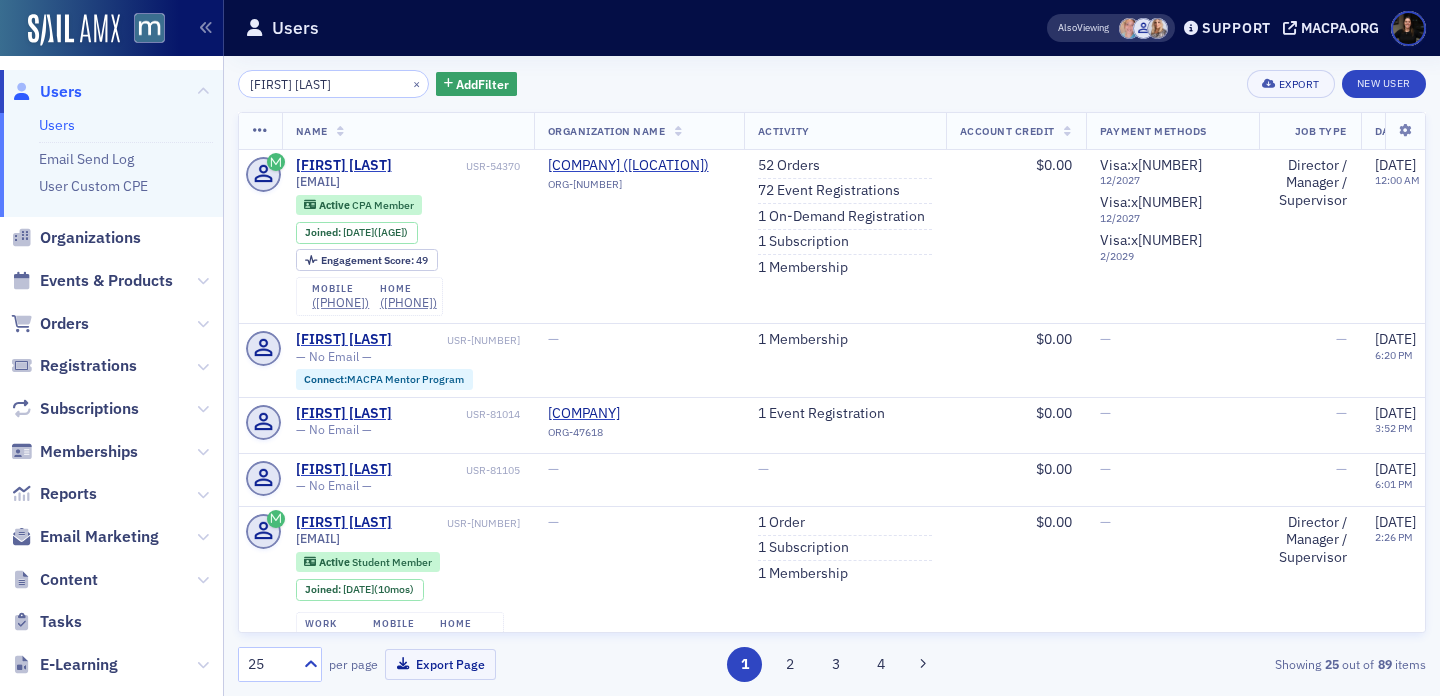 scroll, scrollTop: 0, scrollLeft: 0, axis: both 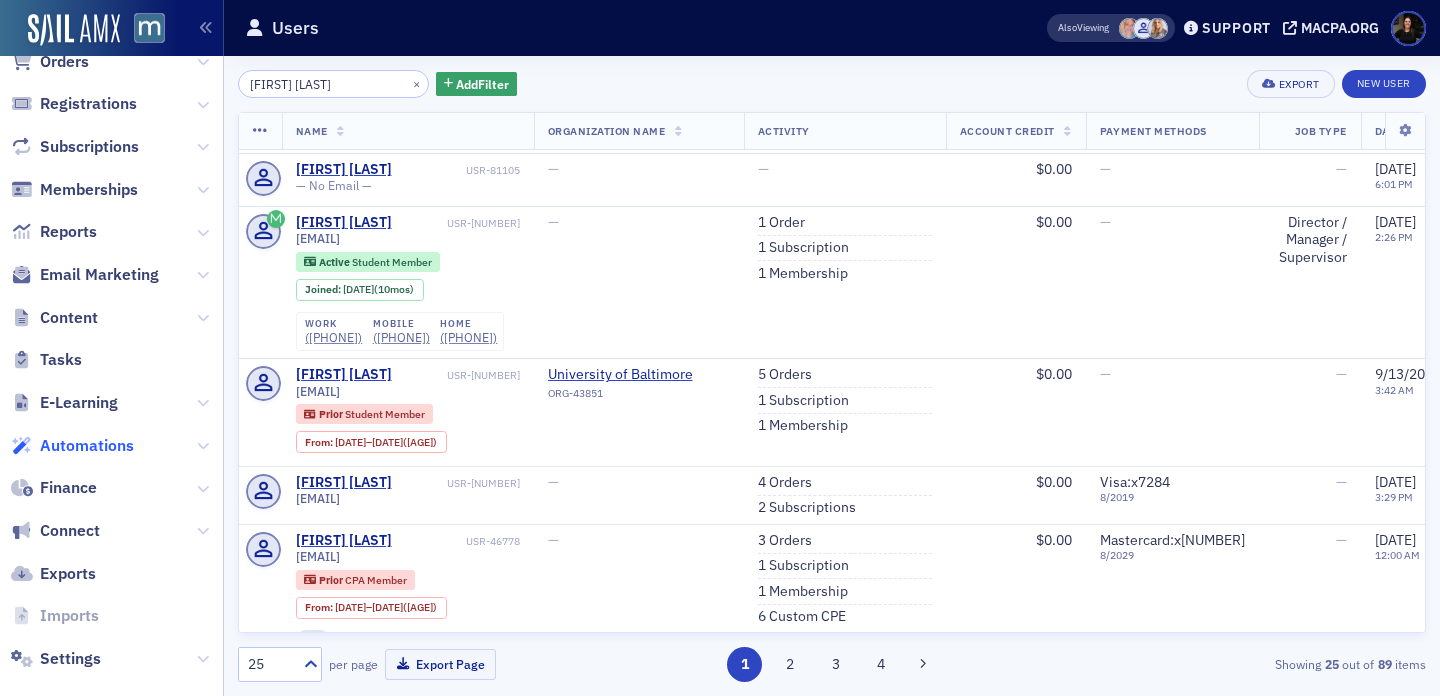 click on "Automations" 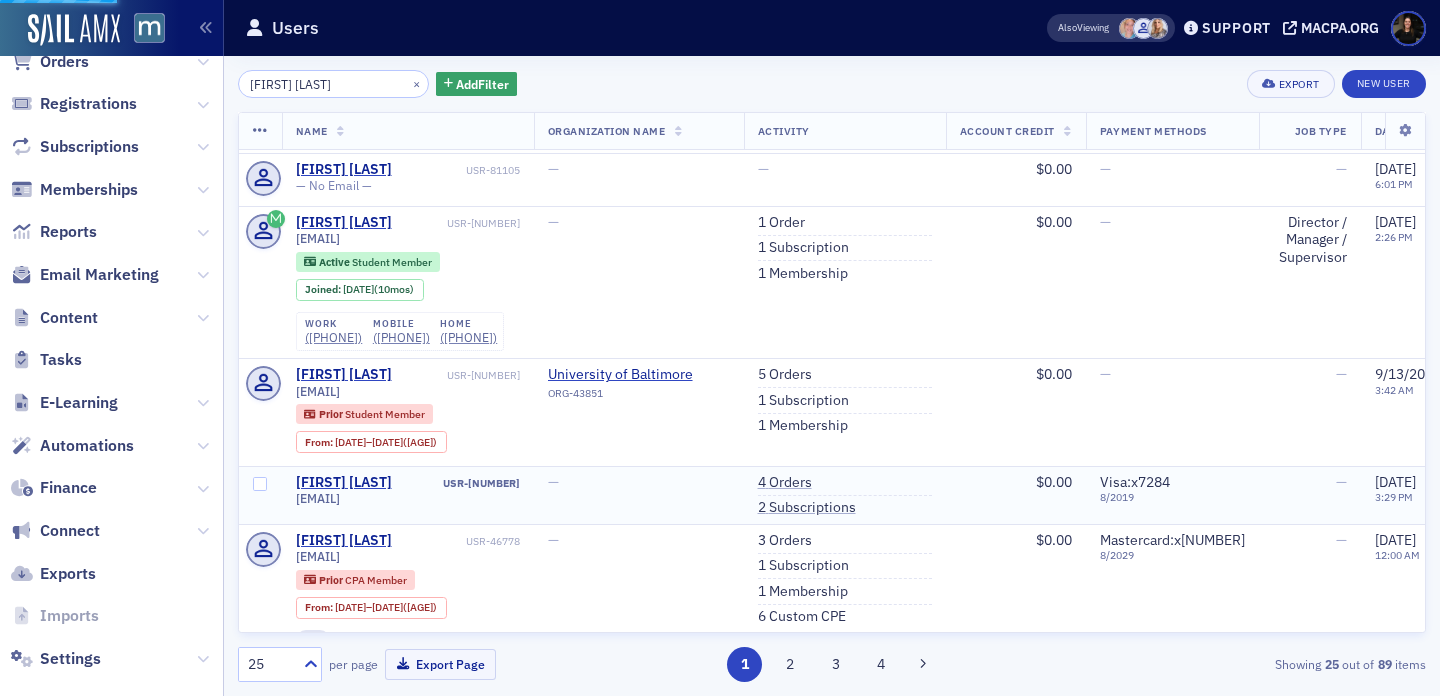 scroll, scrollTop: 157, scrollLeft: 0, axis: vertical 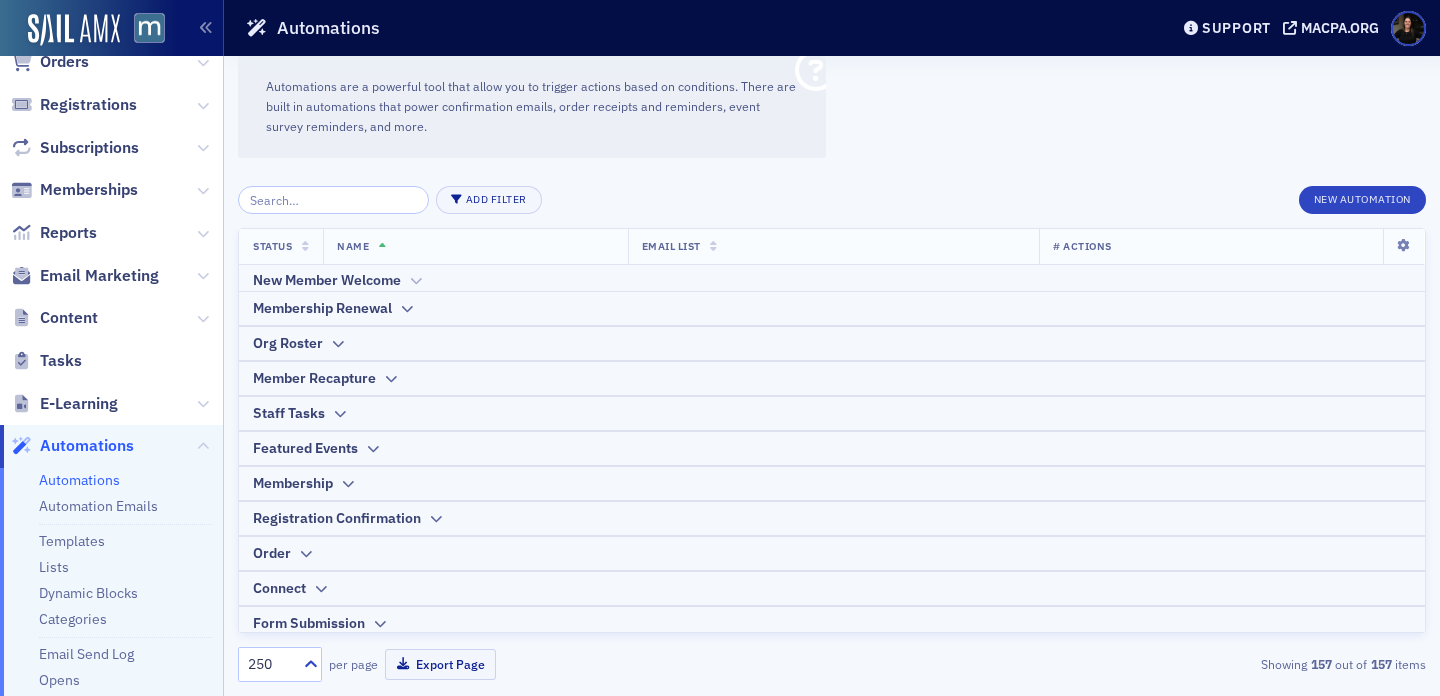 click 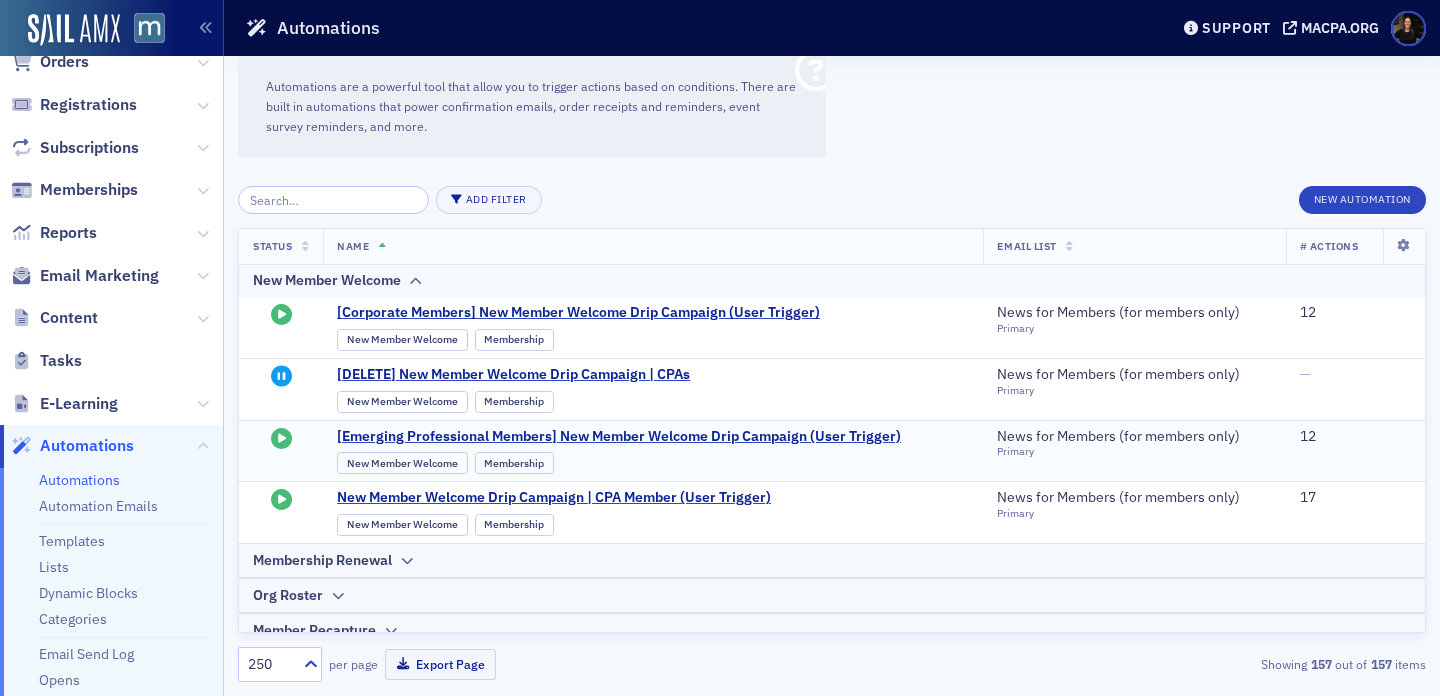 scroll, scrollTop: 0, scrollLeft: 0, axis: both 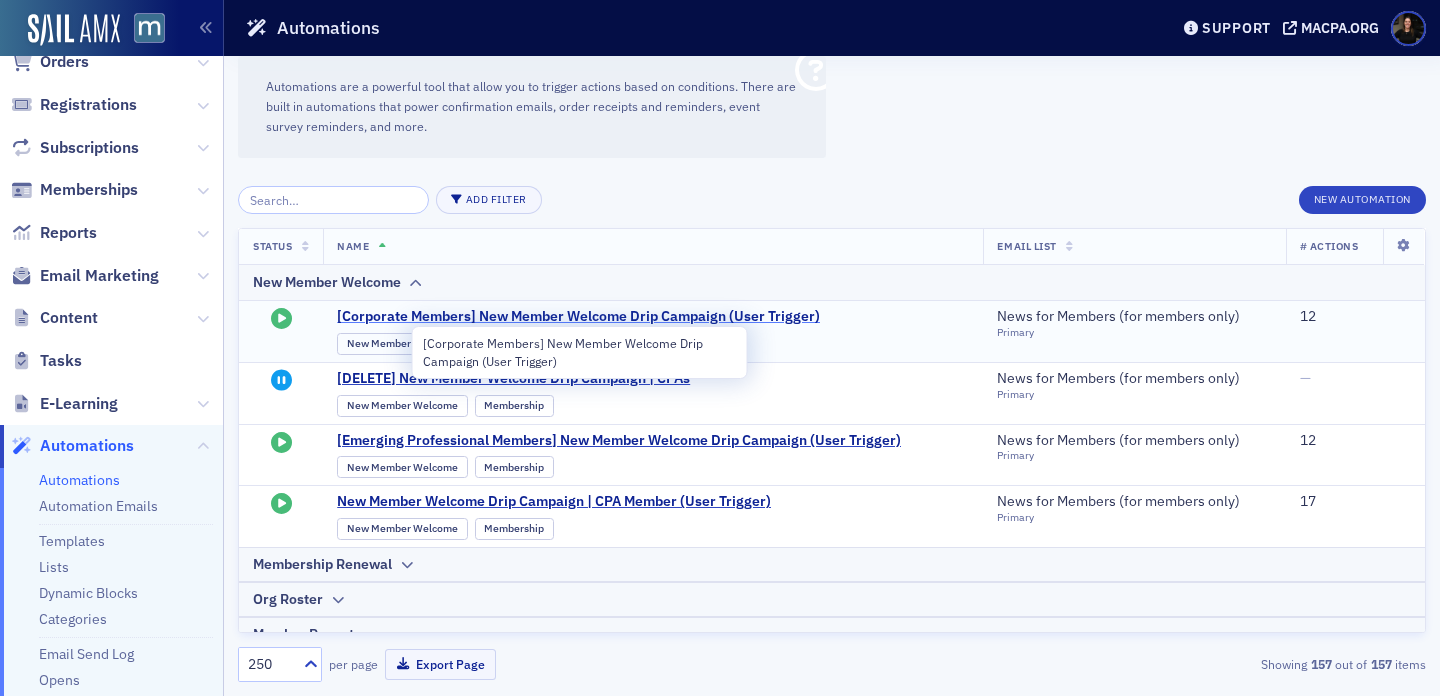 click on "[Corporate Members] New Member Welcome Drip Campaign (User Trigger)" 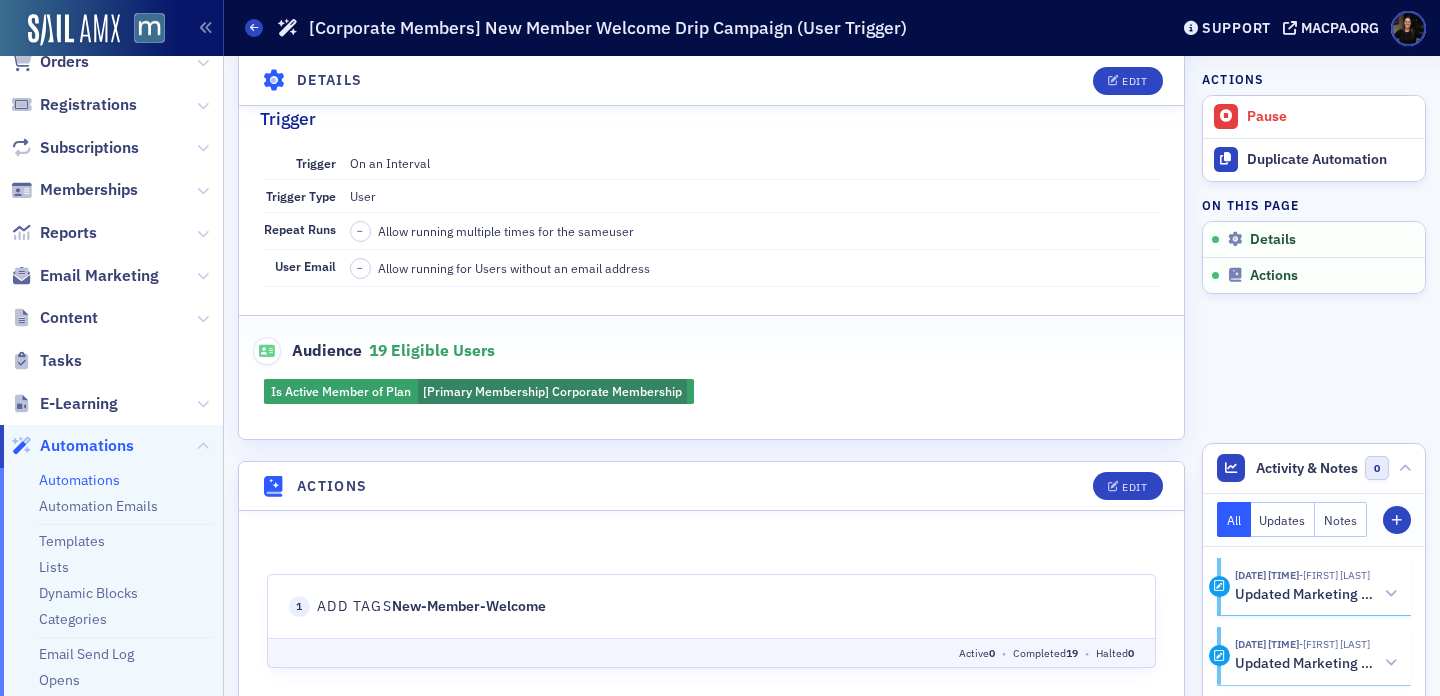 scroll, scrollTop: 325, scrollLeft: 0, axis: vertical 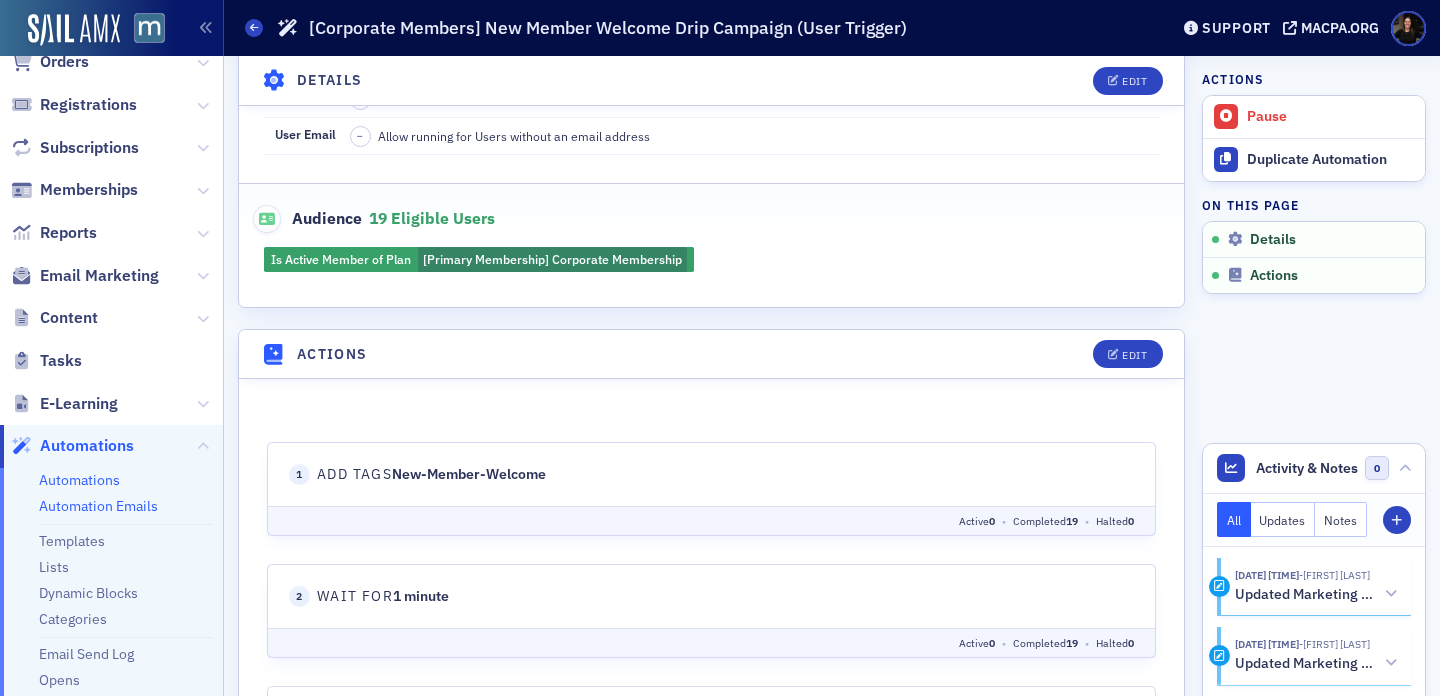 click on "Automation Emails" 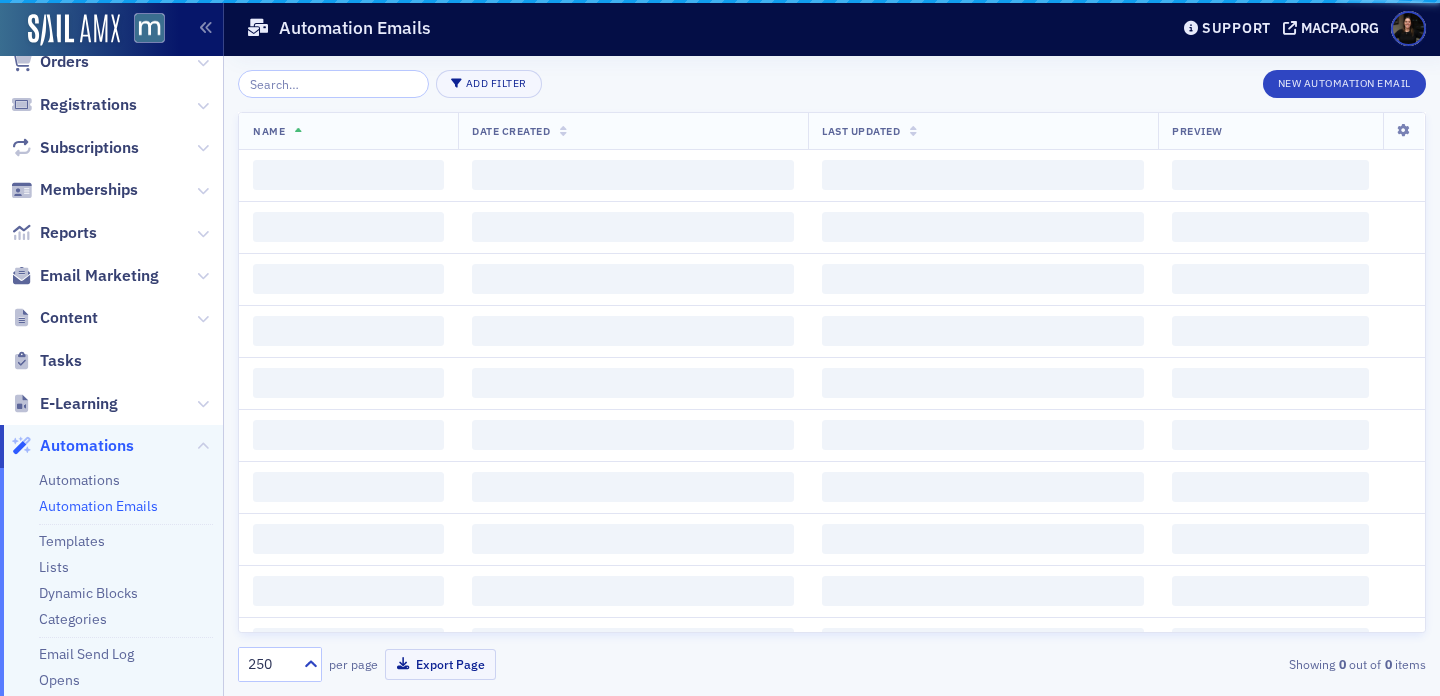 scroll, scrollTop: 0, scrollLeft: 0, axis: both 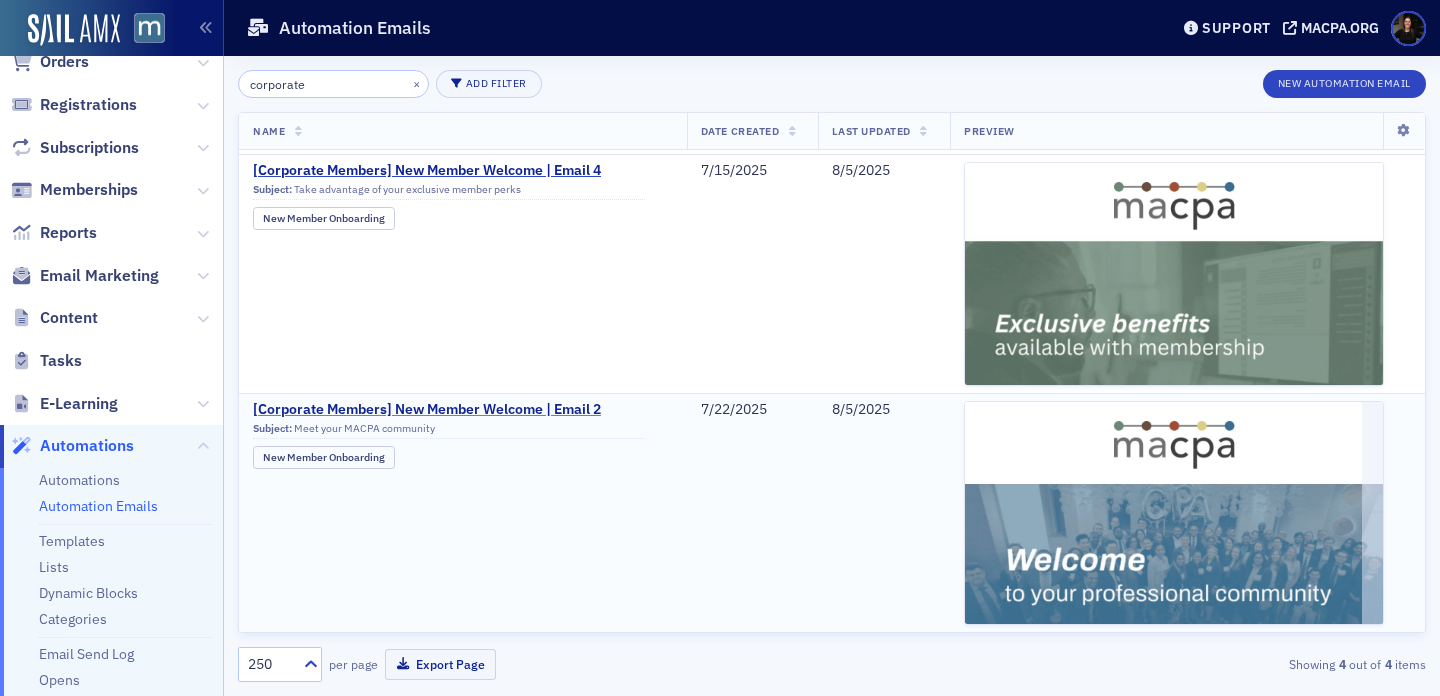 type on "corporate" 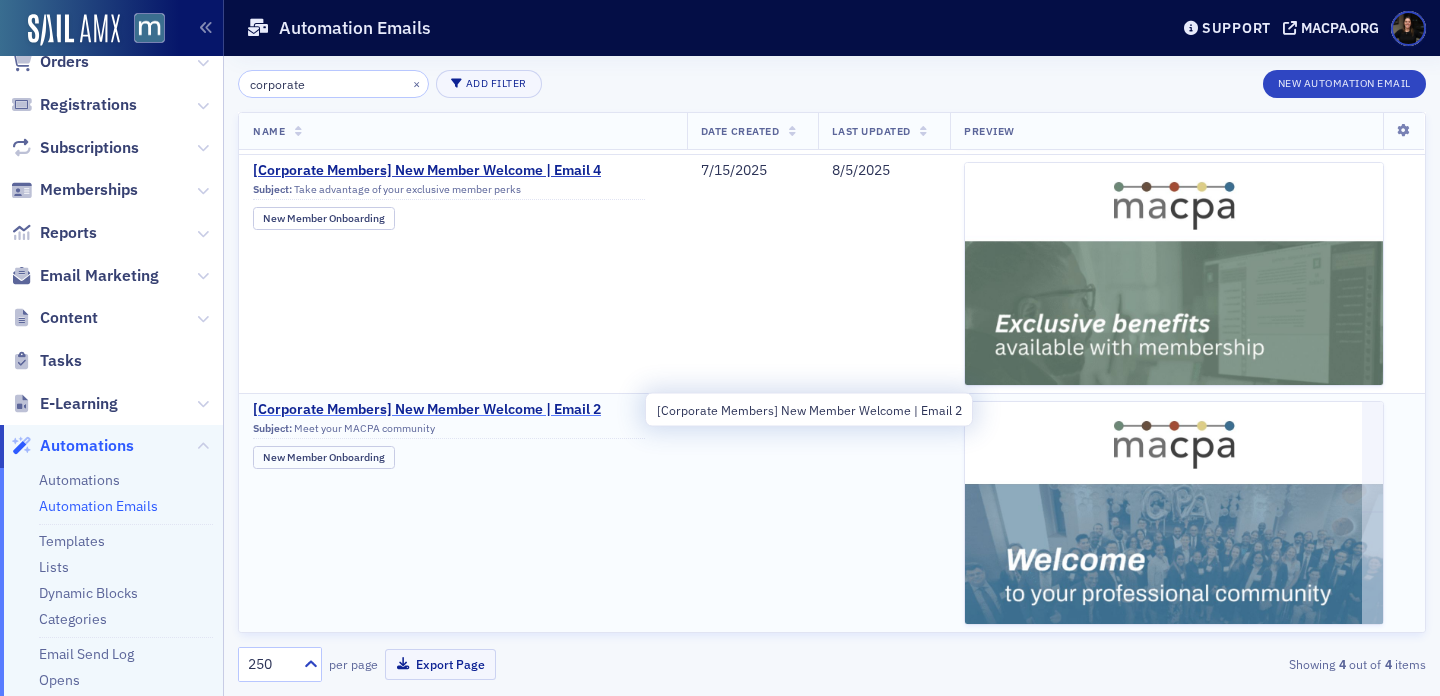 click on "[Corporate Members] New Member Welcome | Email 2" 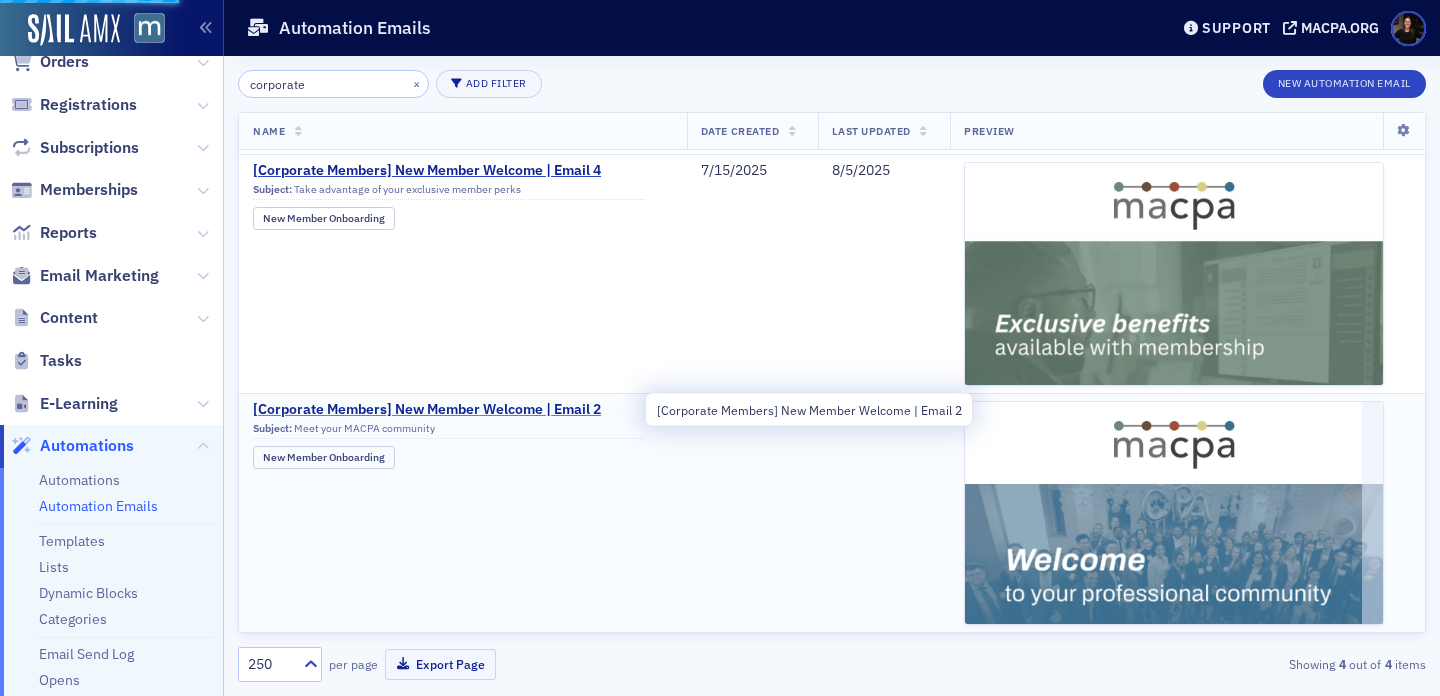 click on "[Corporate Members] New Member Welcome | Email 2" 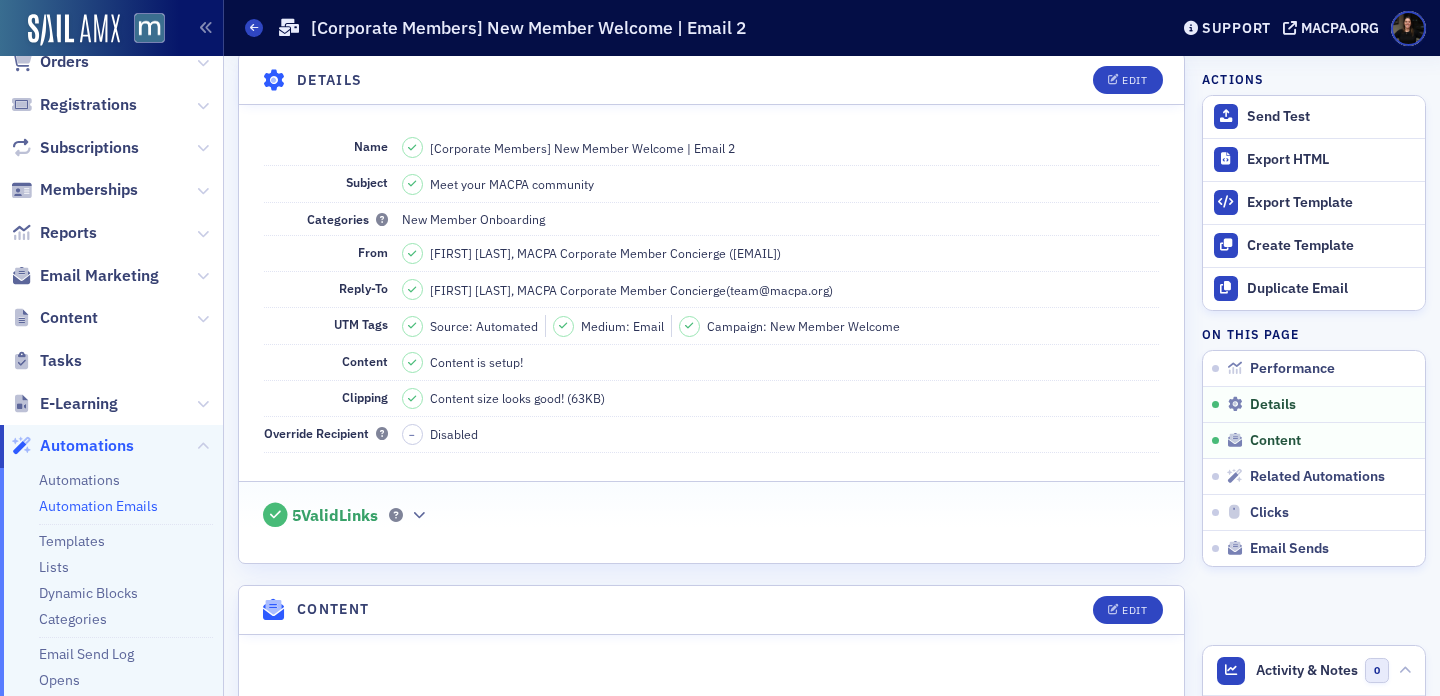 scroll, scrollTop: 388, scrollLeft: 0, axis: vertical 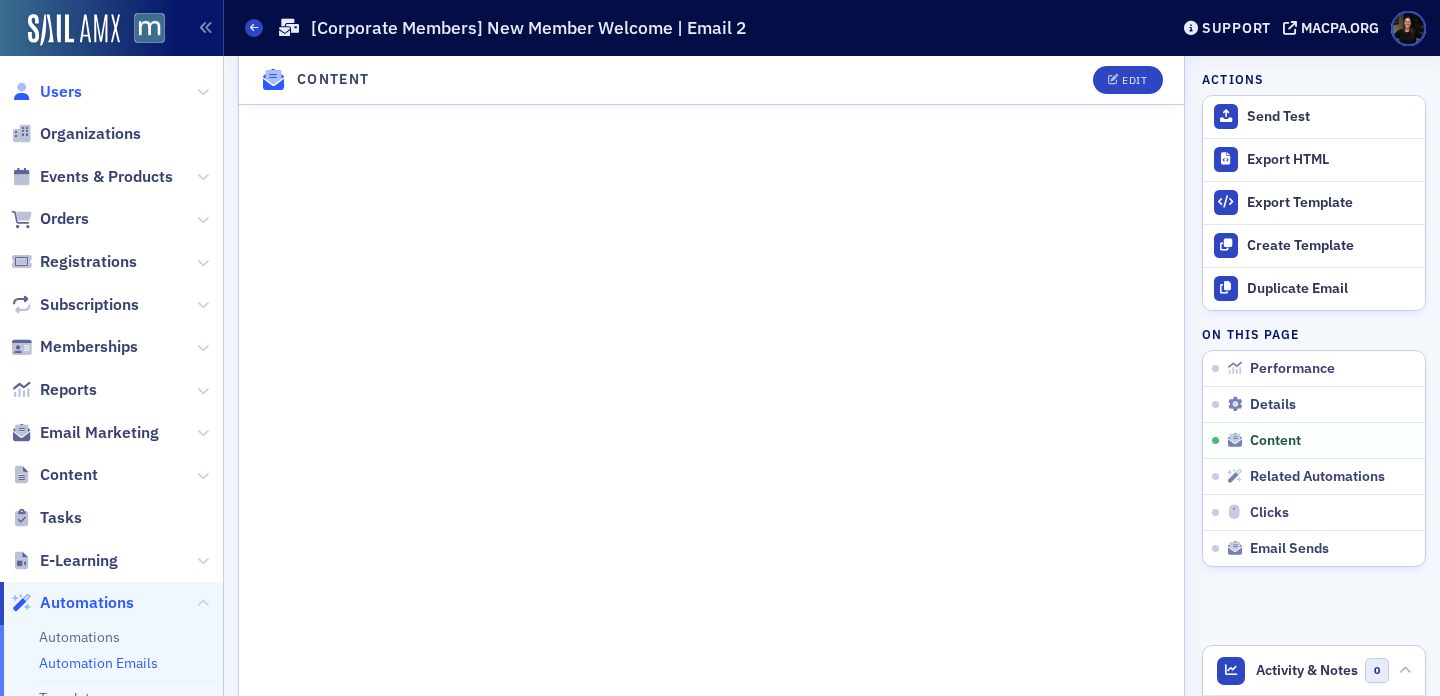 click on "Users" 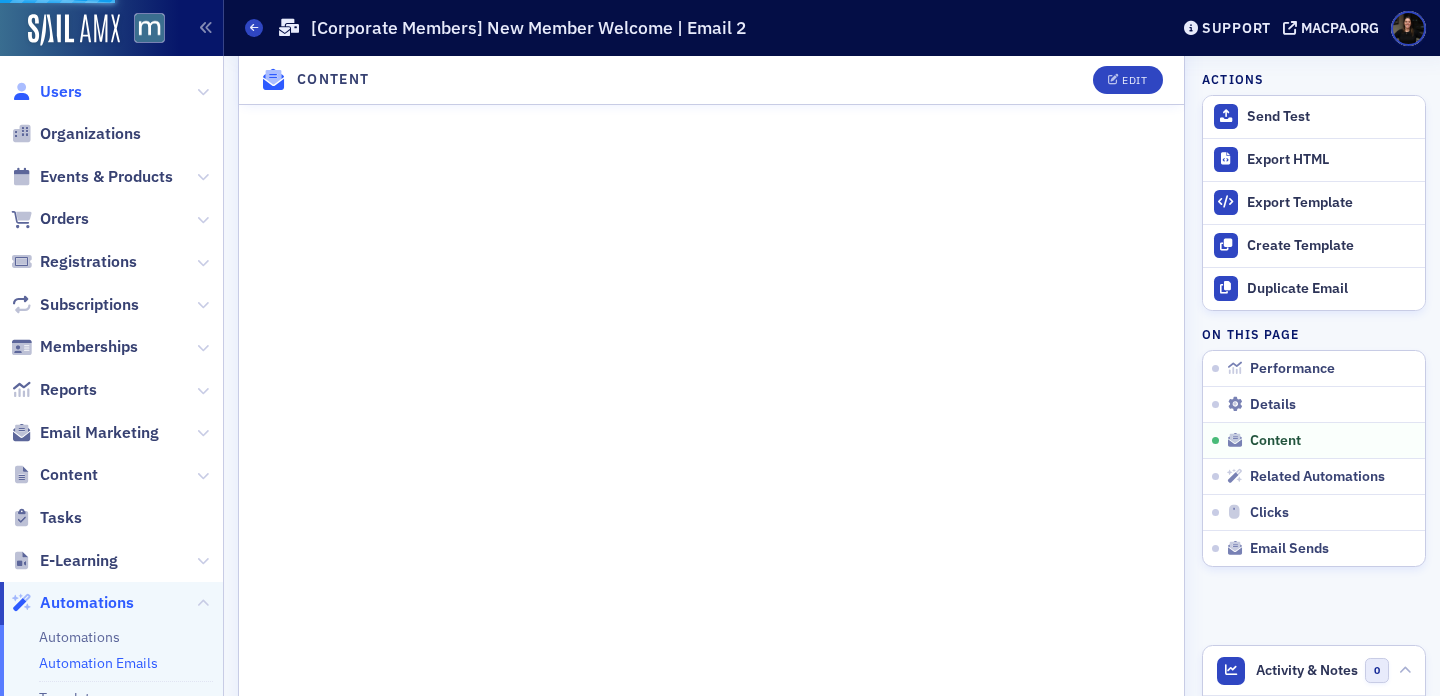 scroll, scrollTop: 0, scrollLeft: 0, axis: both 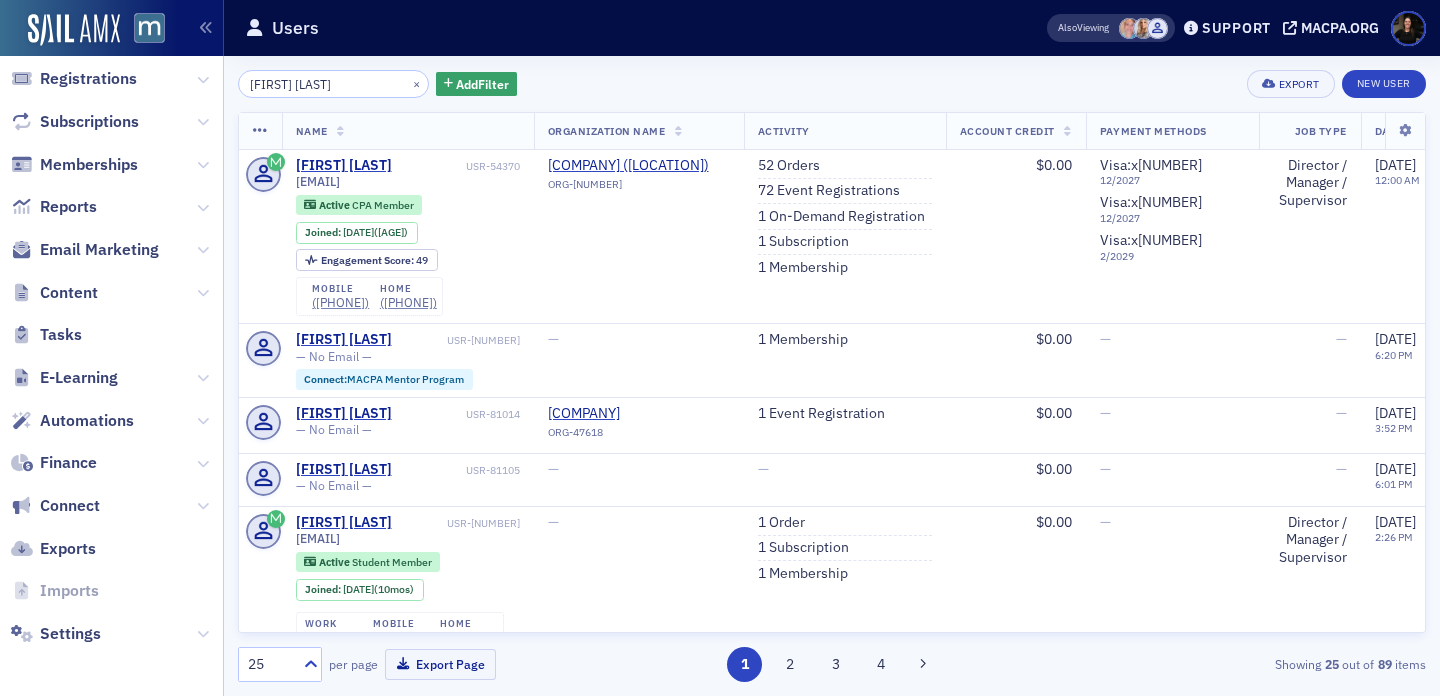 click on "Automations" 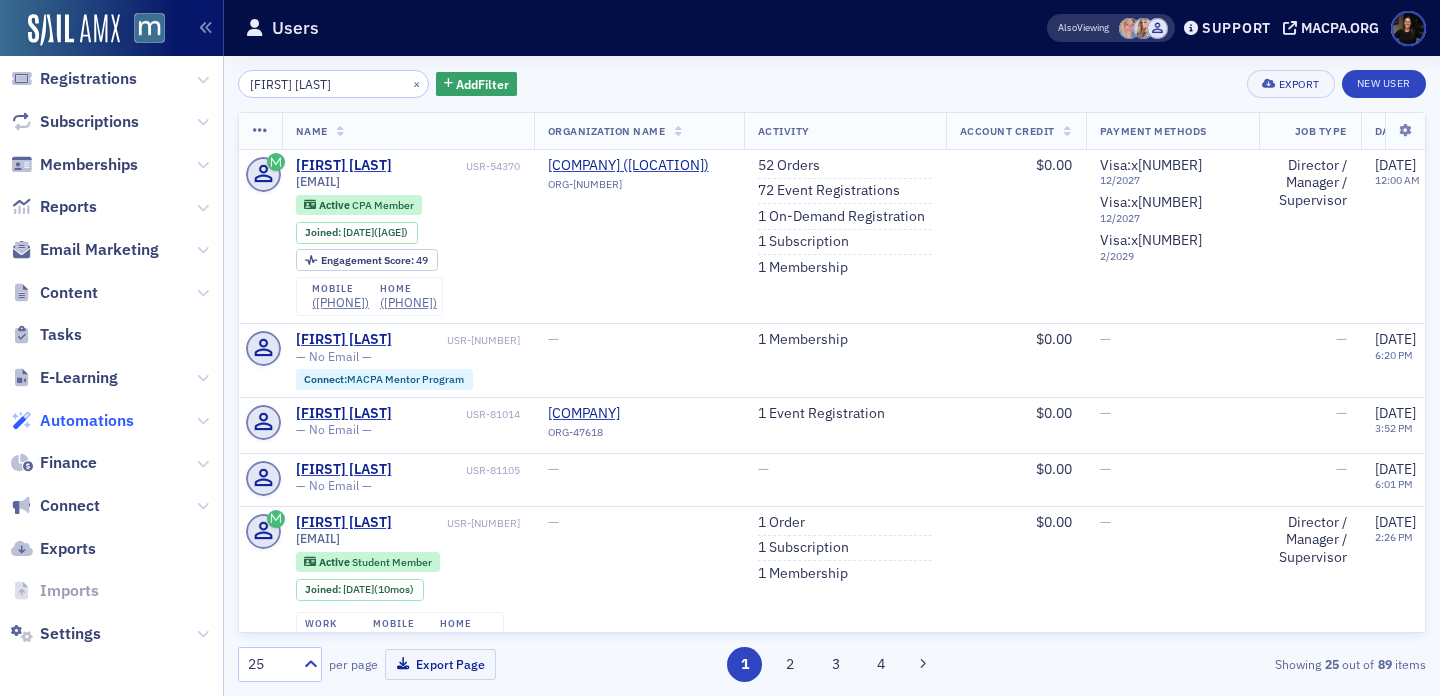 click on "Automations" 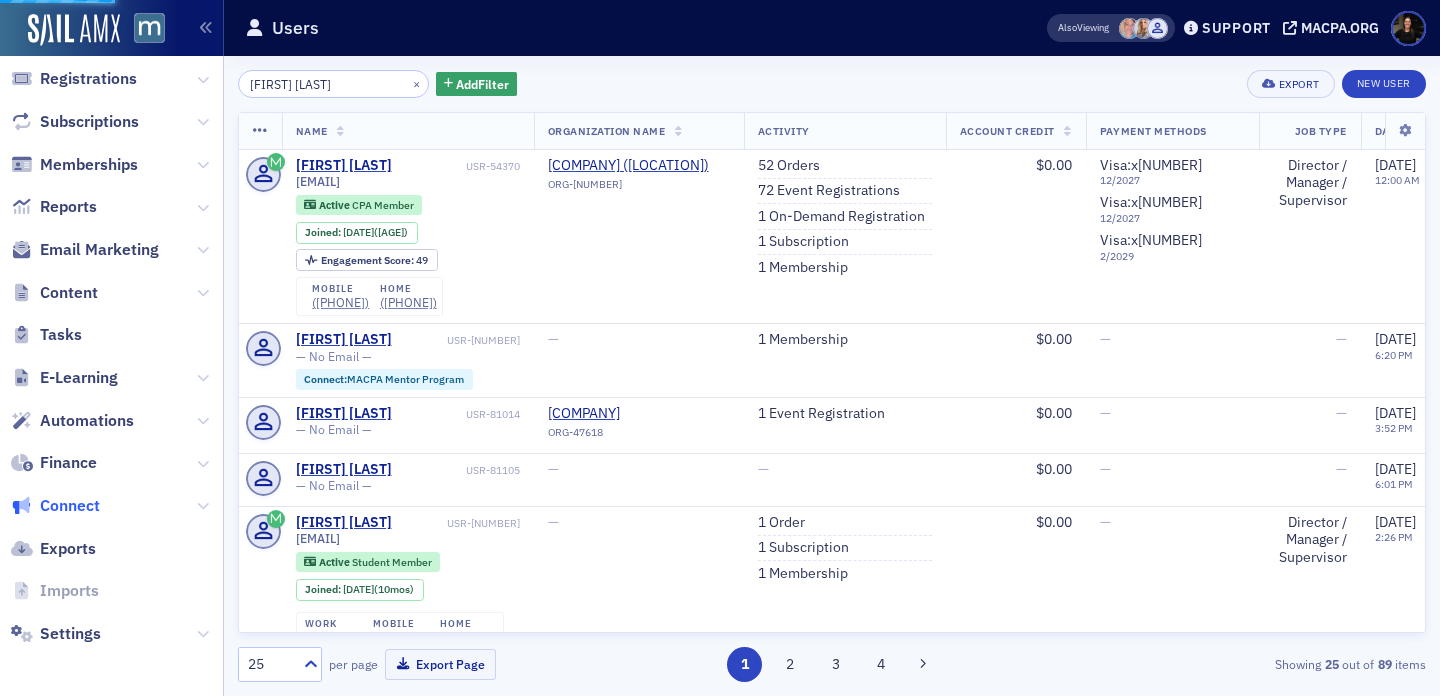 scroll, scrollTop: 183, scrollLeft: 0, axis: vertical 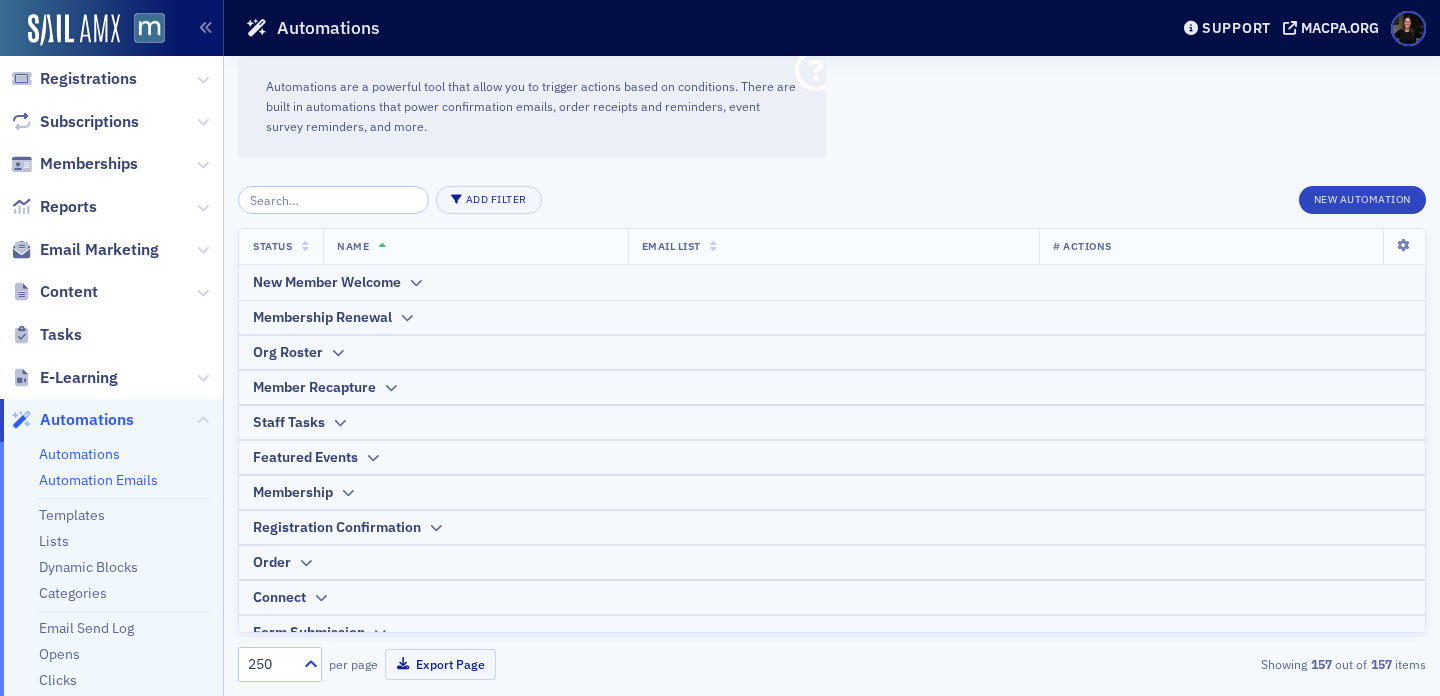 click on "Automation Emails" 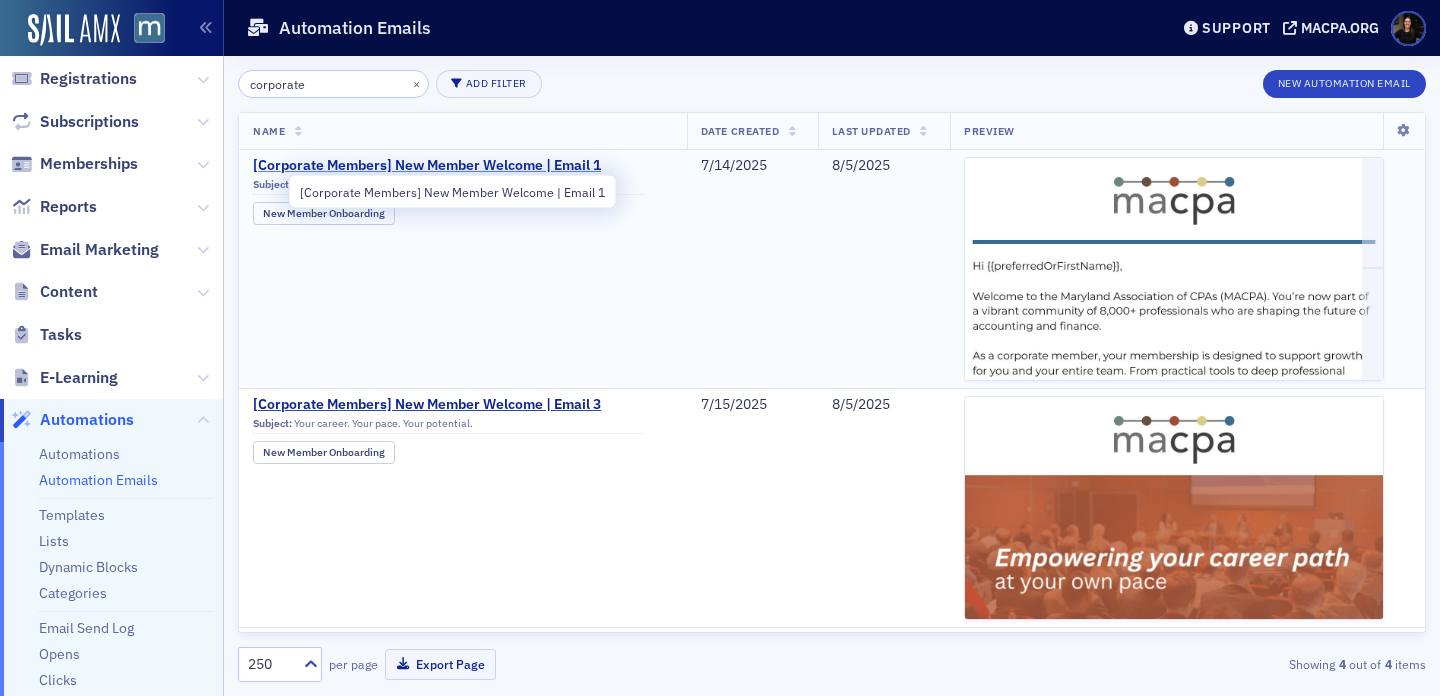 click on "[Corporate Members] New Member Welcome | Email 1" 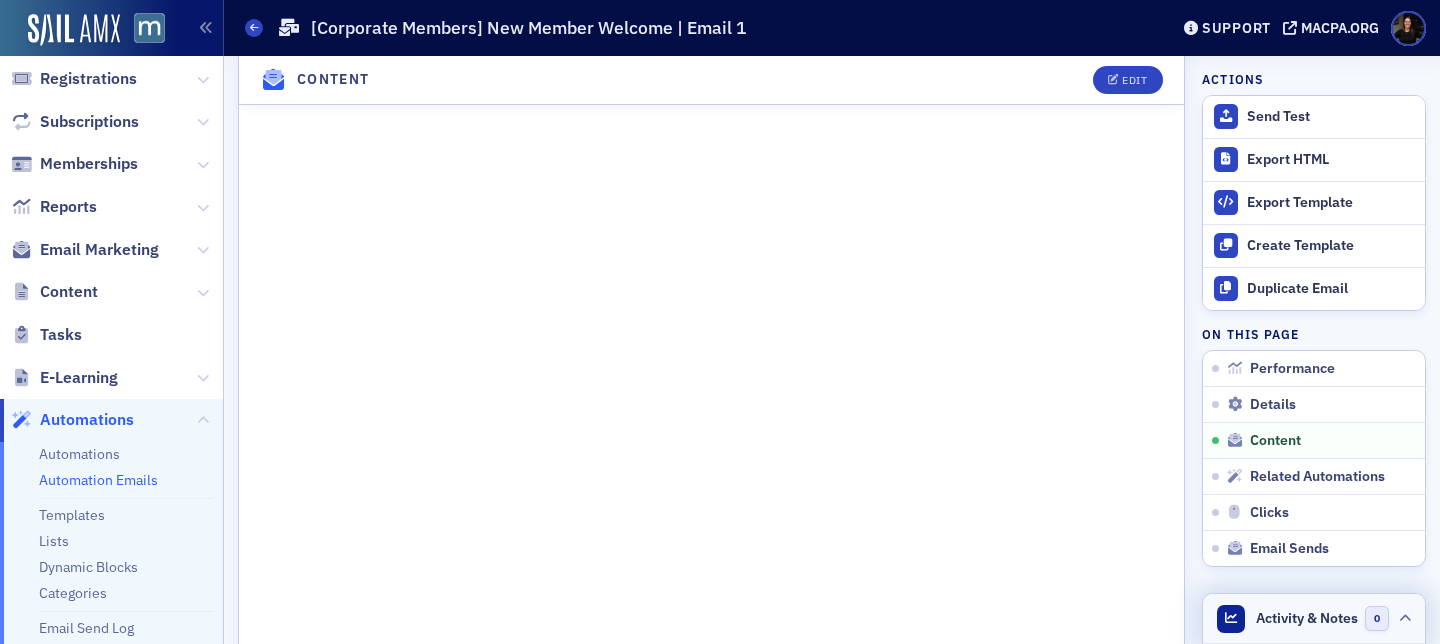 scroll, scrollTop: 955, scrollLeft: 0, axis: vertical 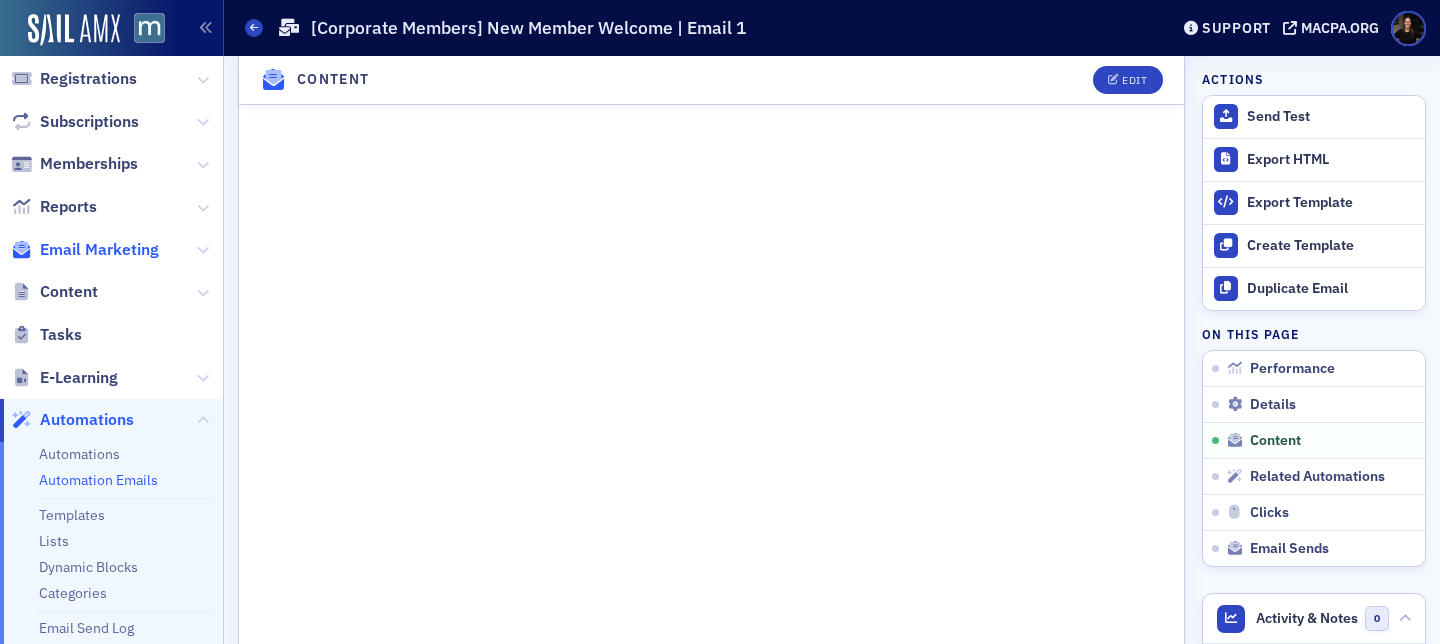 click on "Email Marketing" 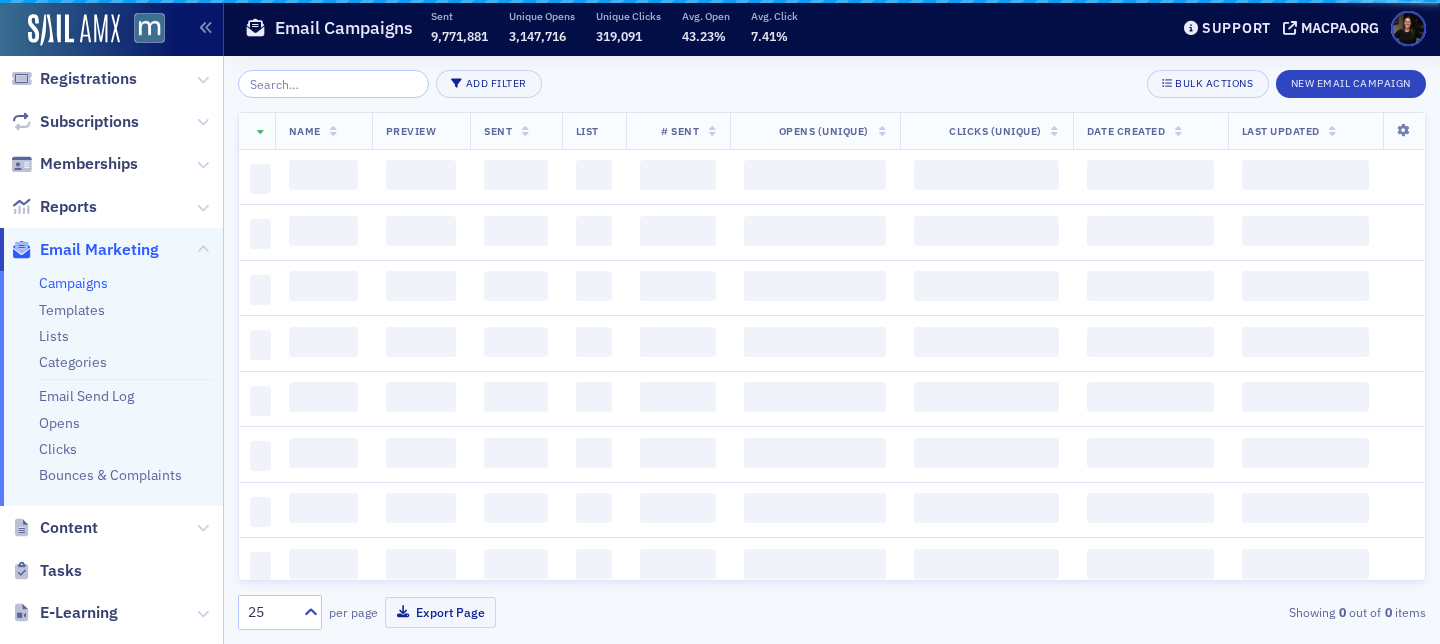 scroll, scrollTop: 0, scrollLeft: 0, axis: both 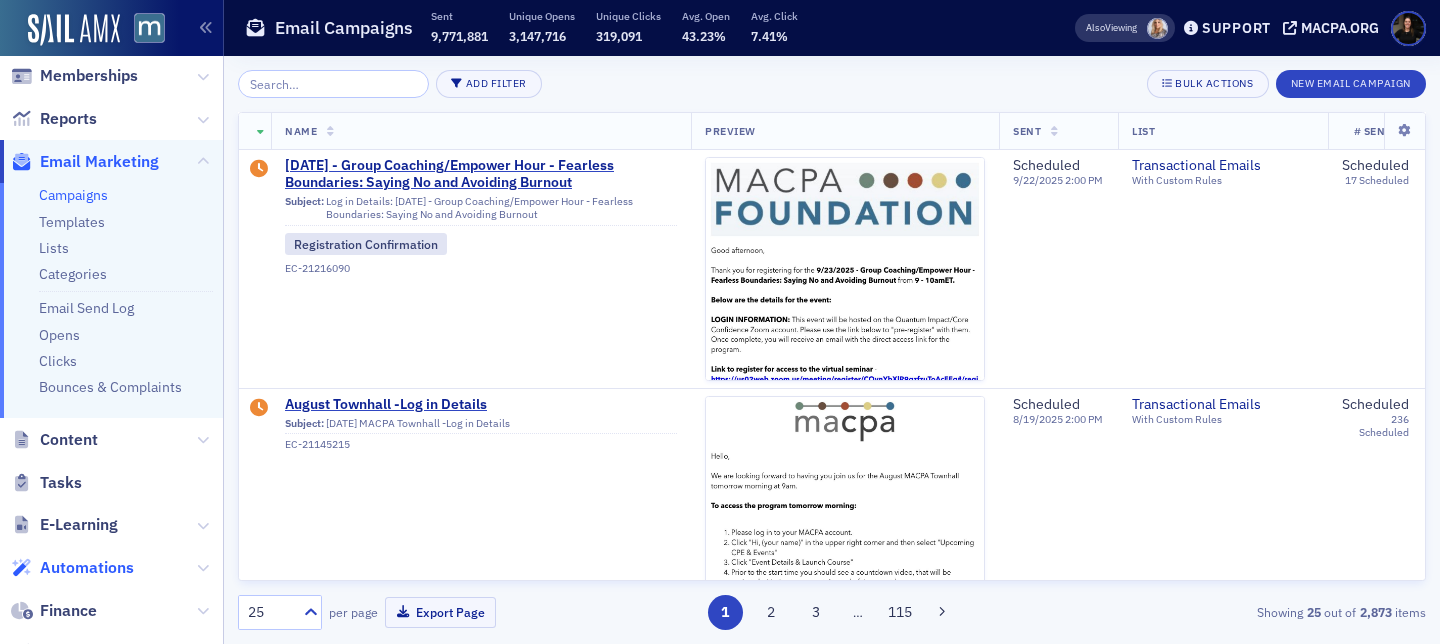 click on "Automations" 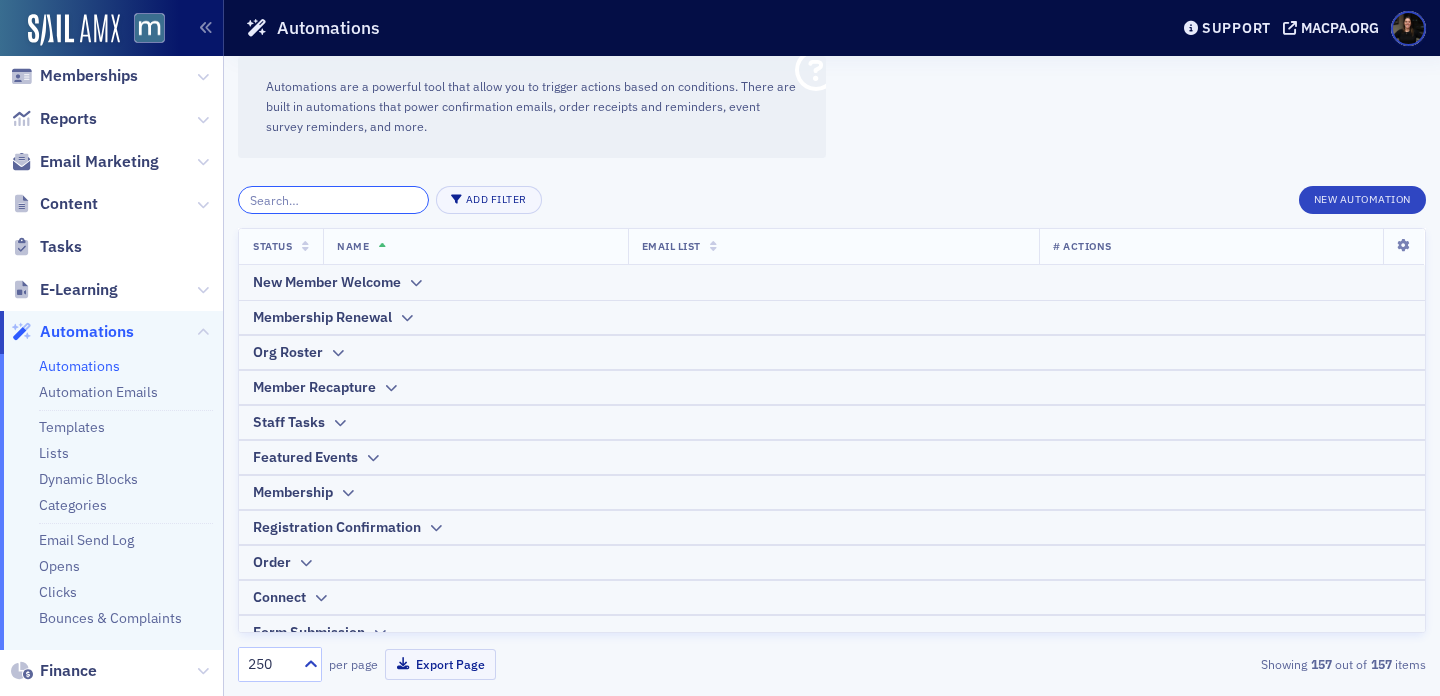scroll, scrollTop: 0, scrollLeft: 0, axis: both 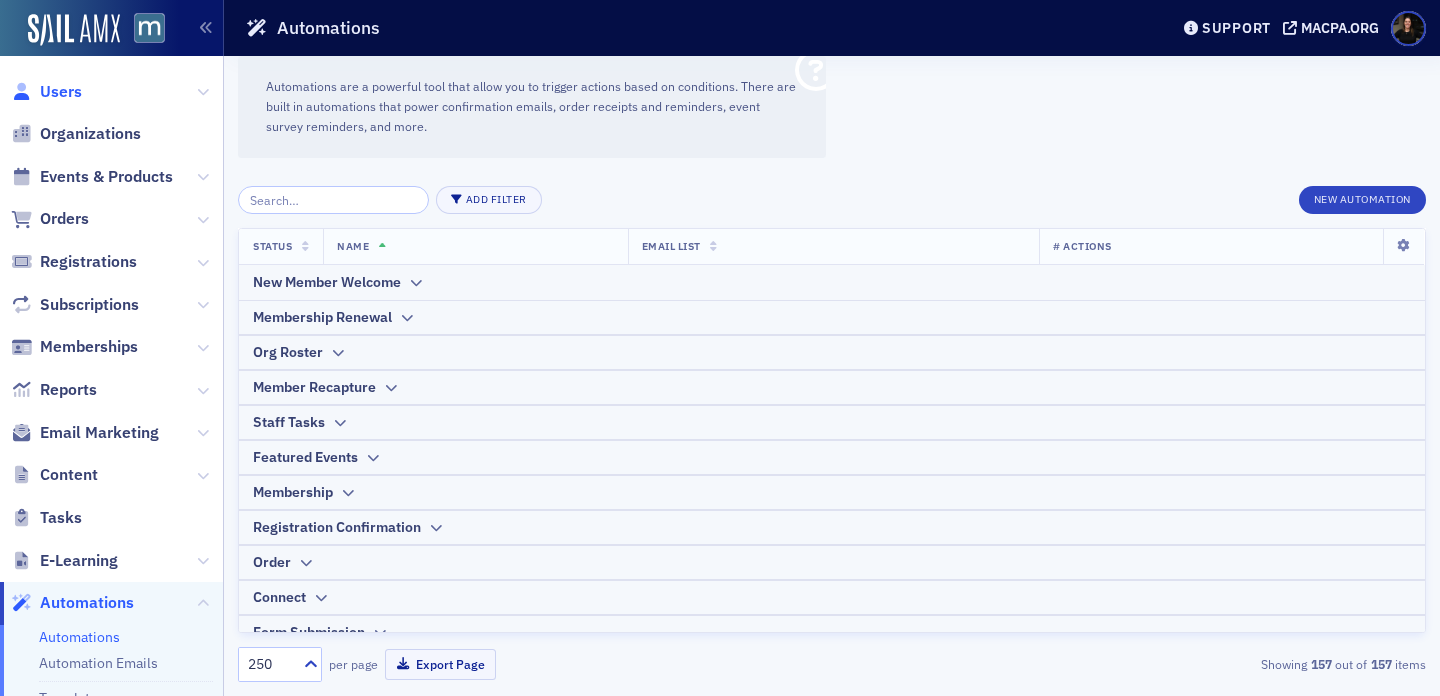 click on "Users" 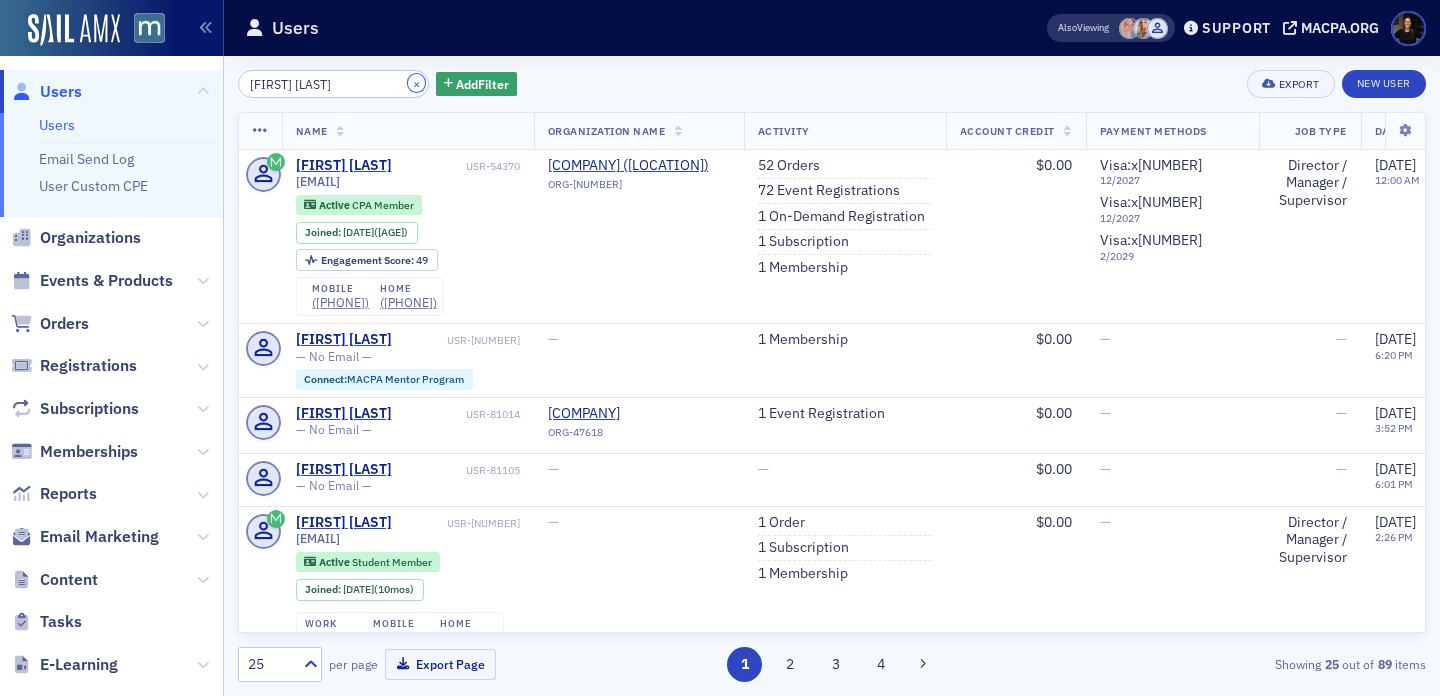 click on "×" 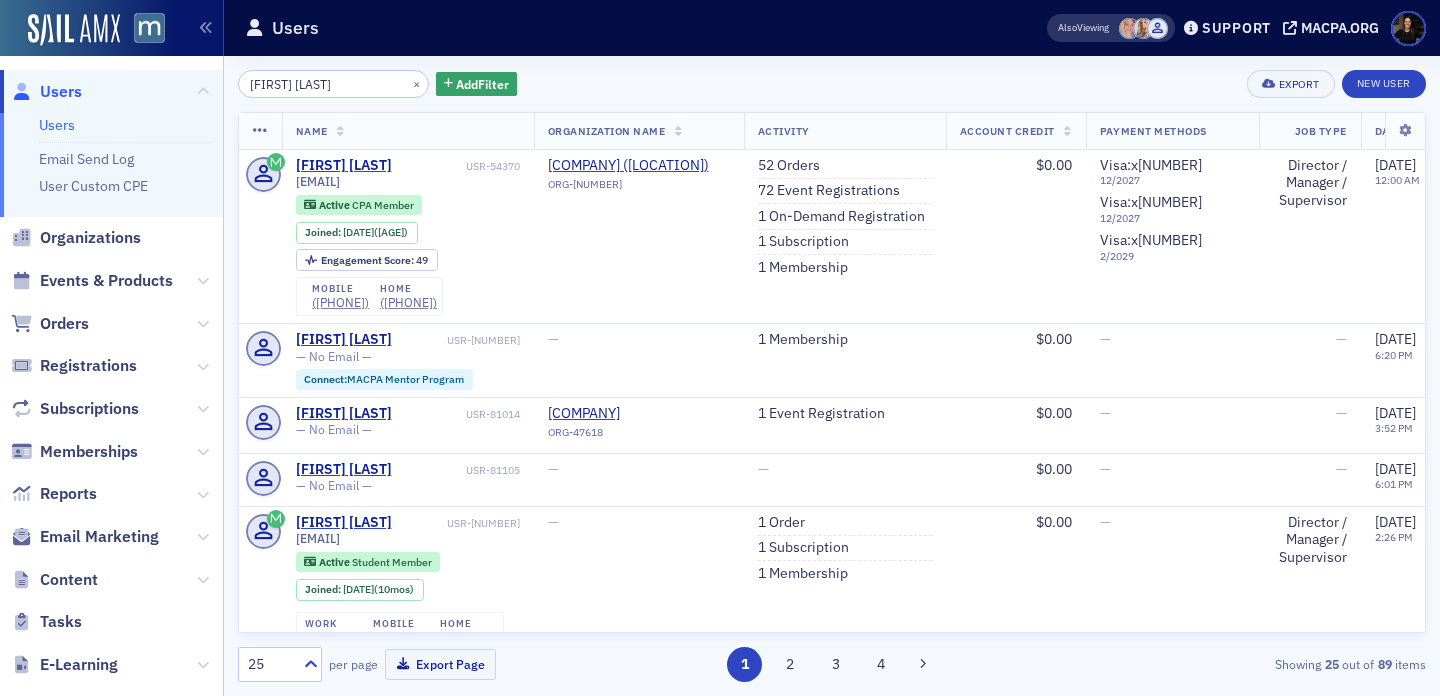 type 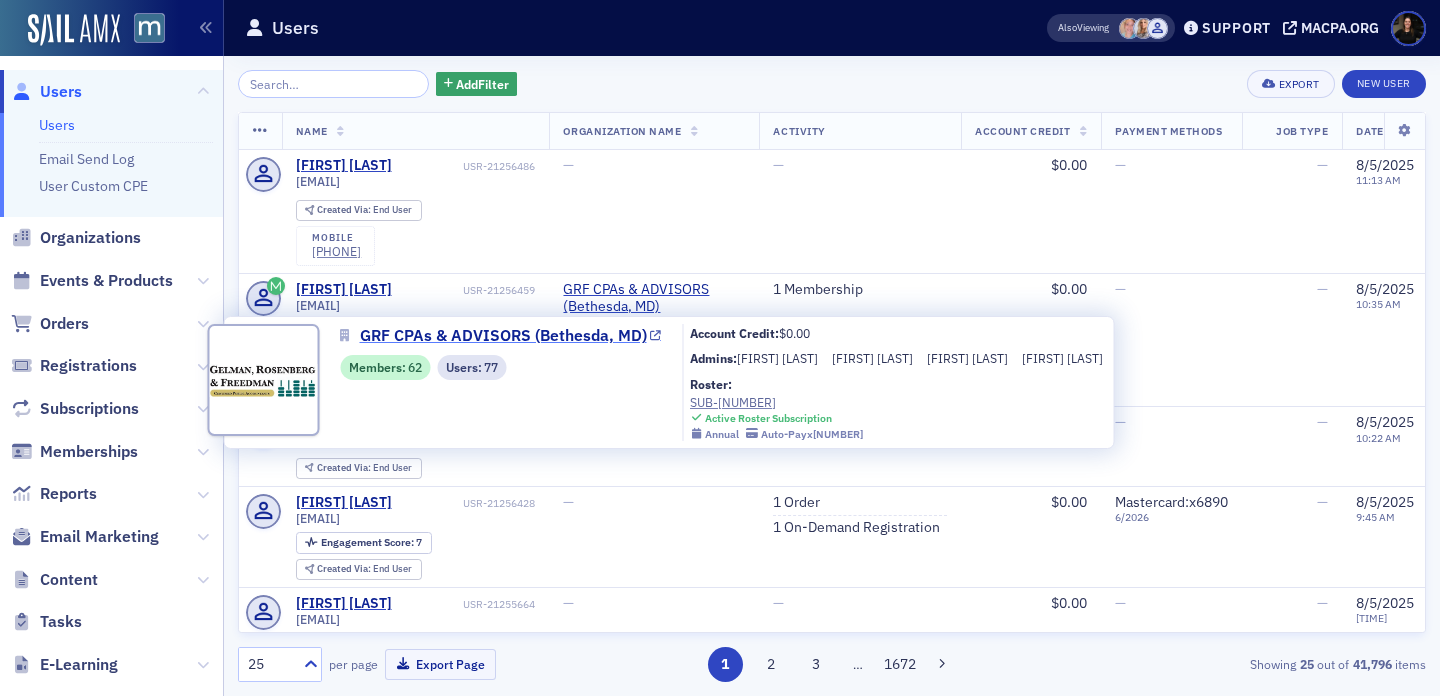 click on "GRF CPAs & ADVISORS (Bethesda, MD)" at bounding box center [503, 336] 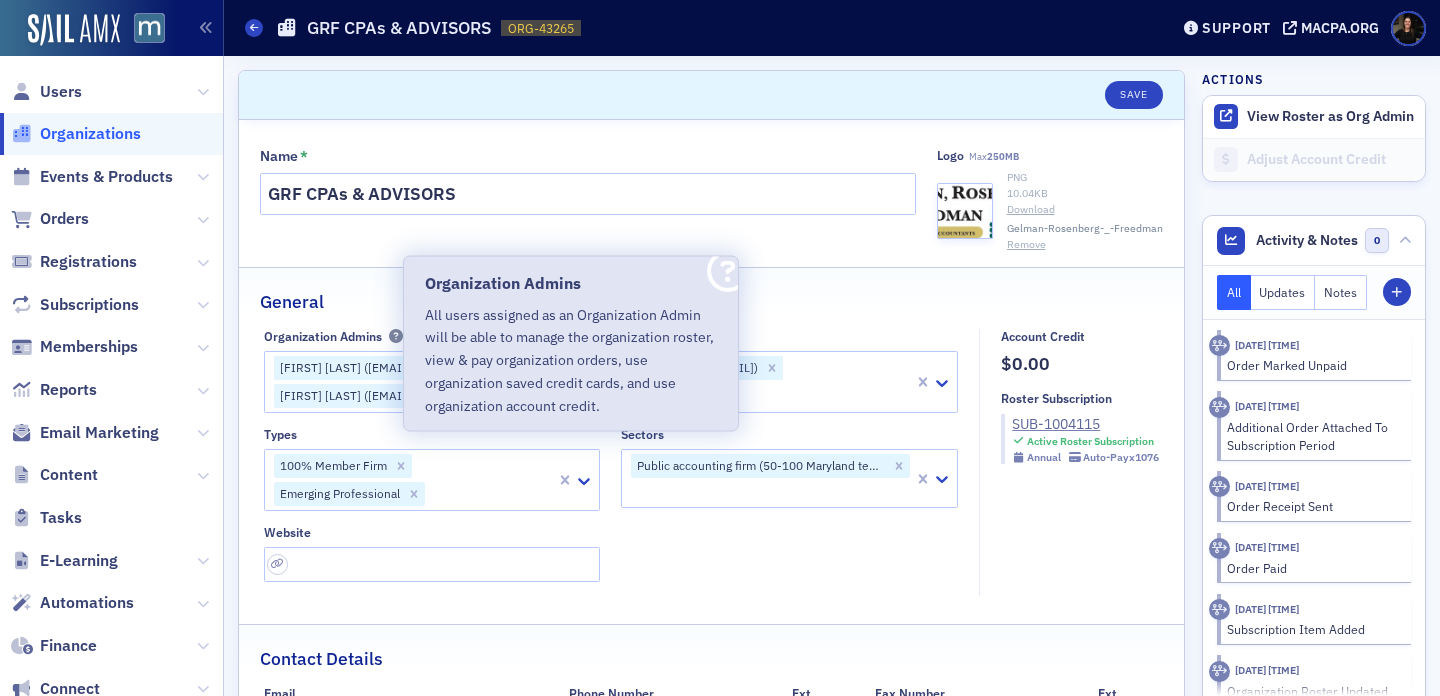 select on "US" 